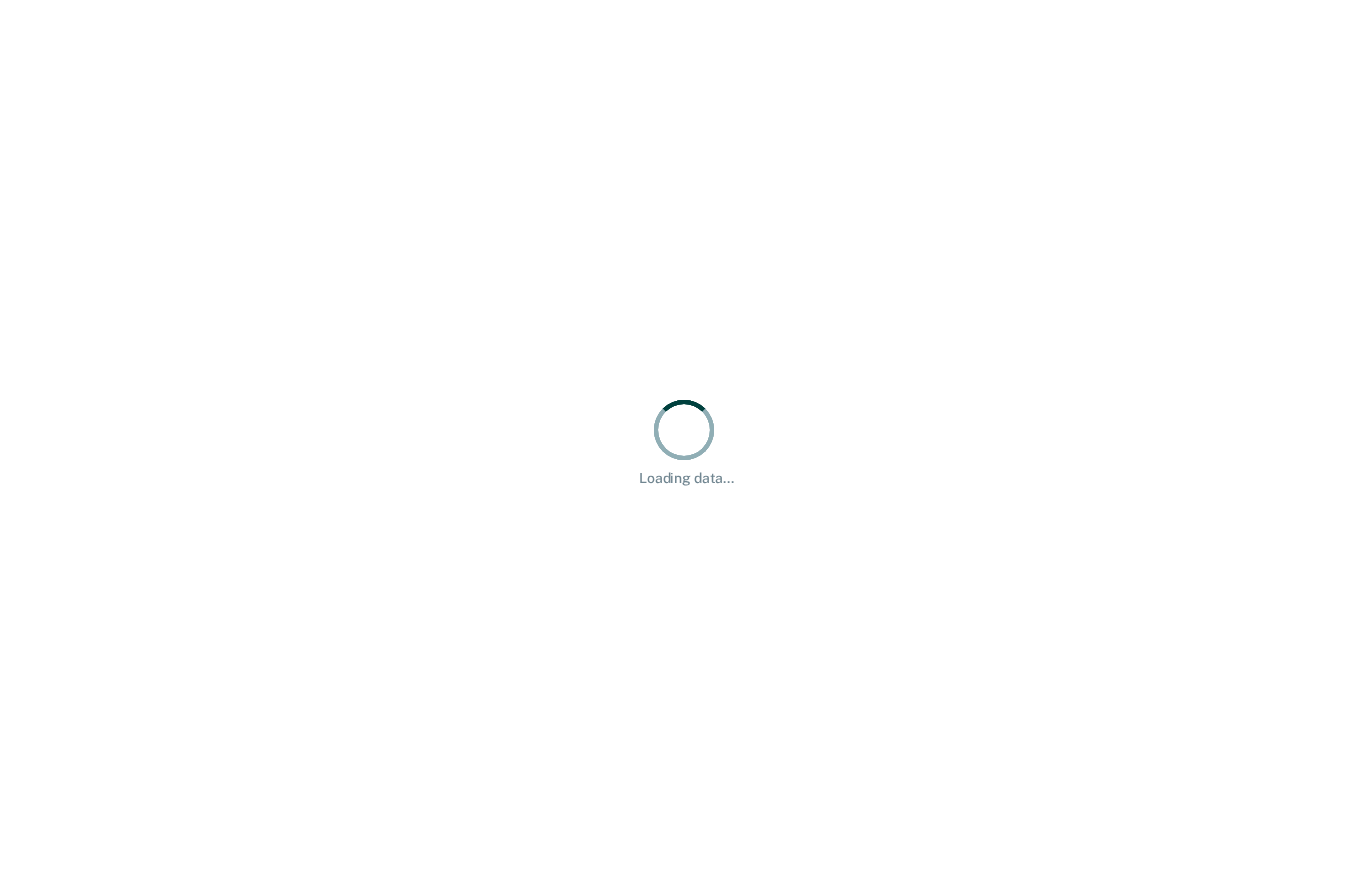 scroll, scrollTop: 0, scrollLeft: 0, axis: both 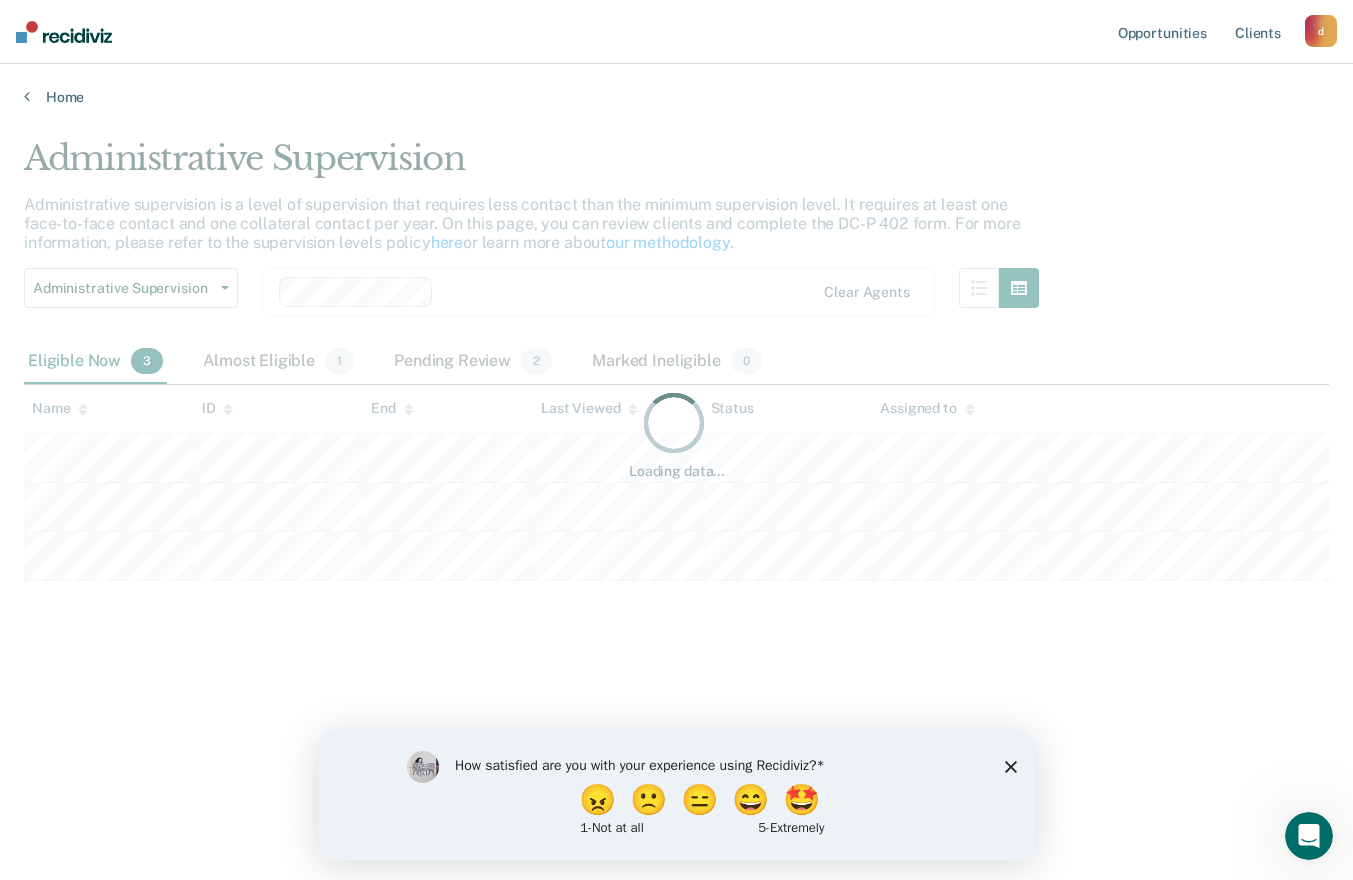 click 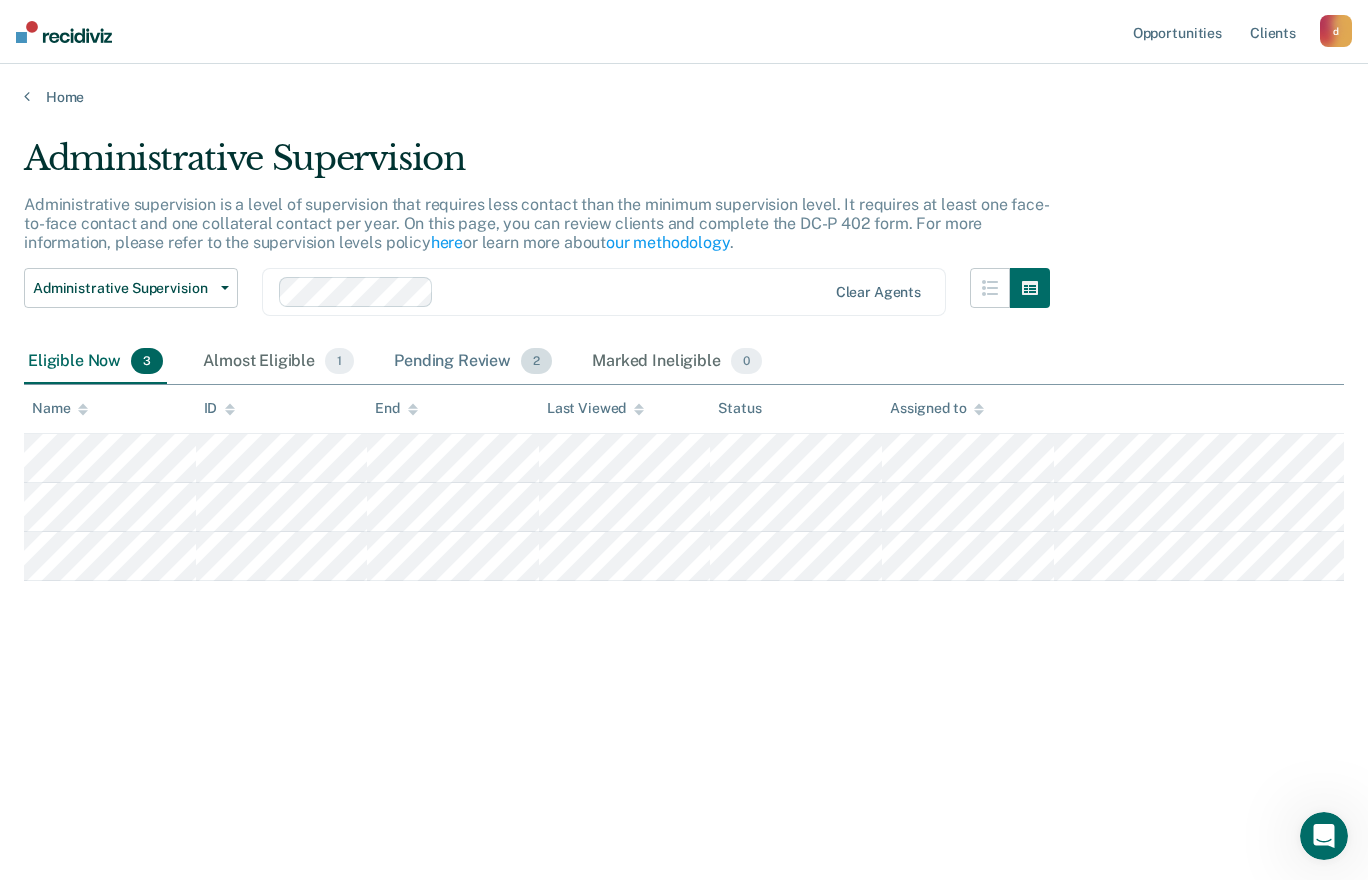 click on "Pending Review 2" at bounding box center [473, 362] 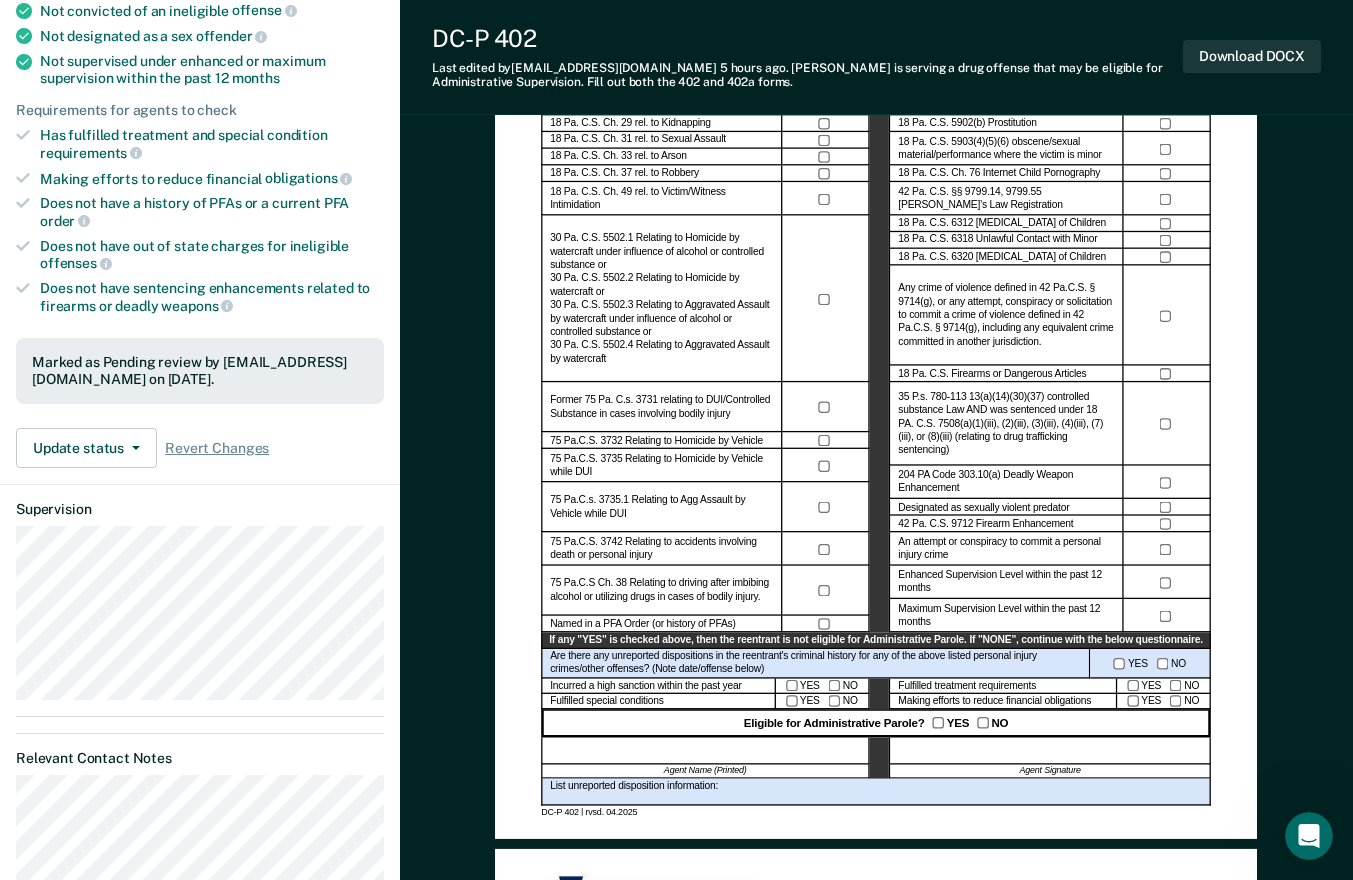 scroll, scrollTop: 700, scrollLeft: 0, axis: vertical 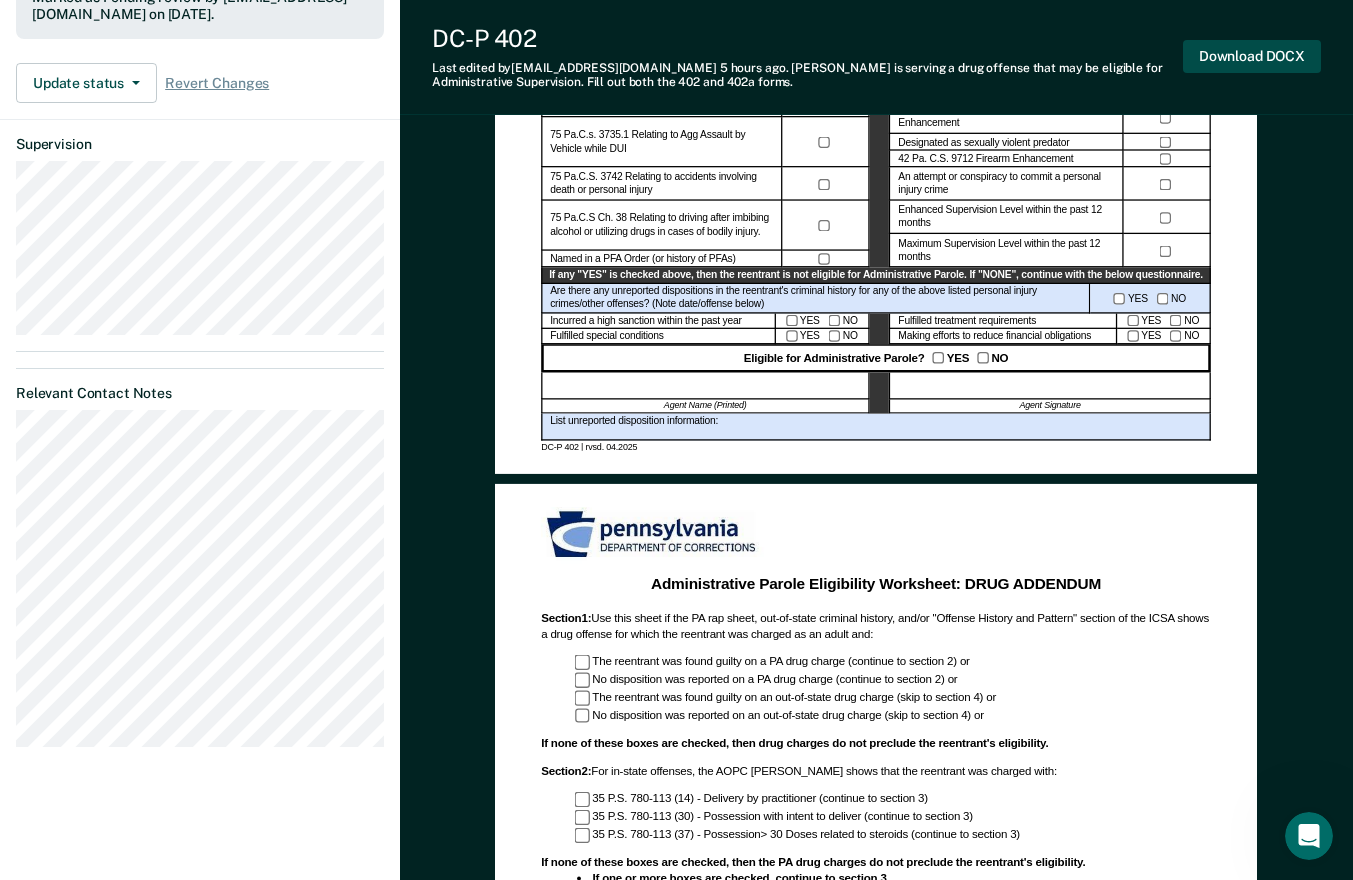 click on "Download DOCX" at bounding box center [1252, 56] 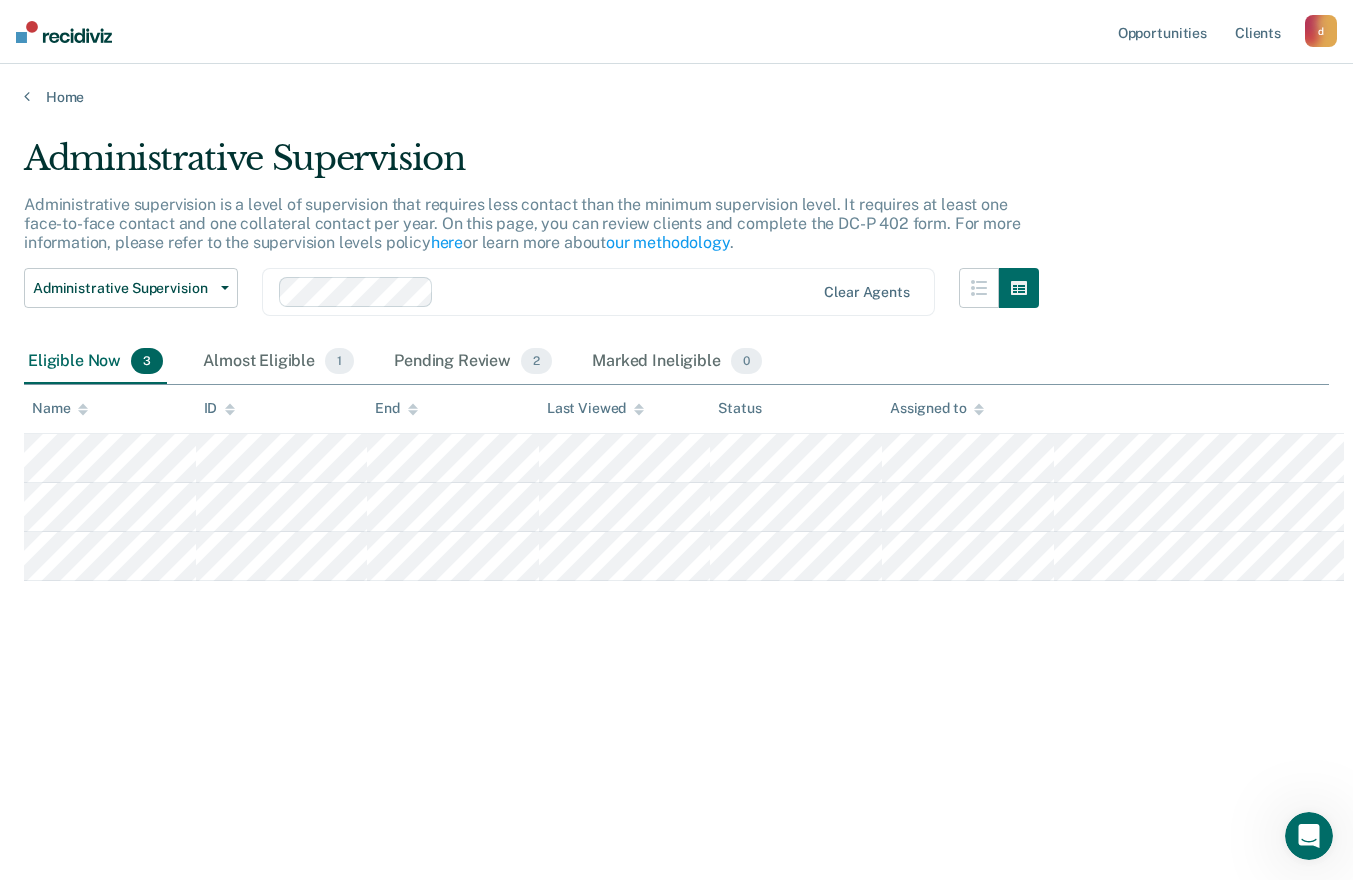 scroll, scrollTop: 0, scrollLeft: 0, axis: both 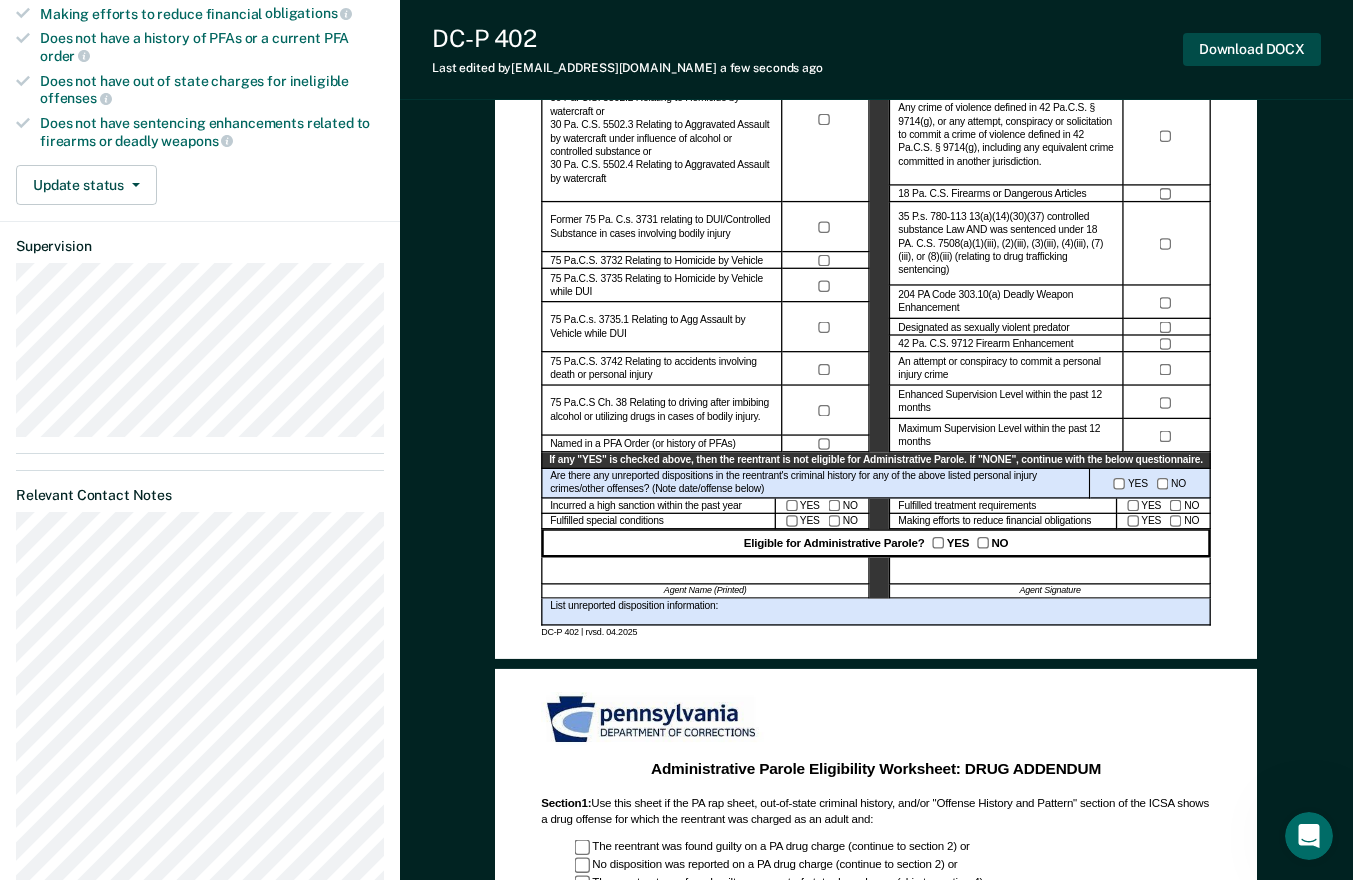 click on "Download DOCX" at bounding box center (1252, 49) 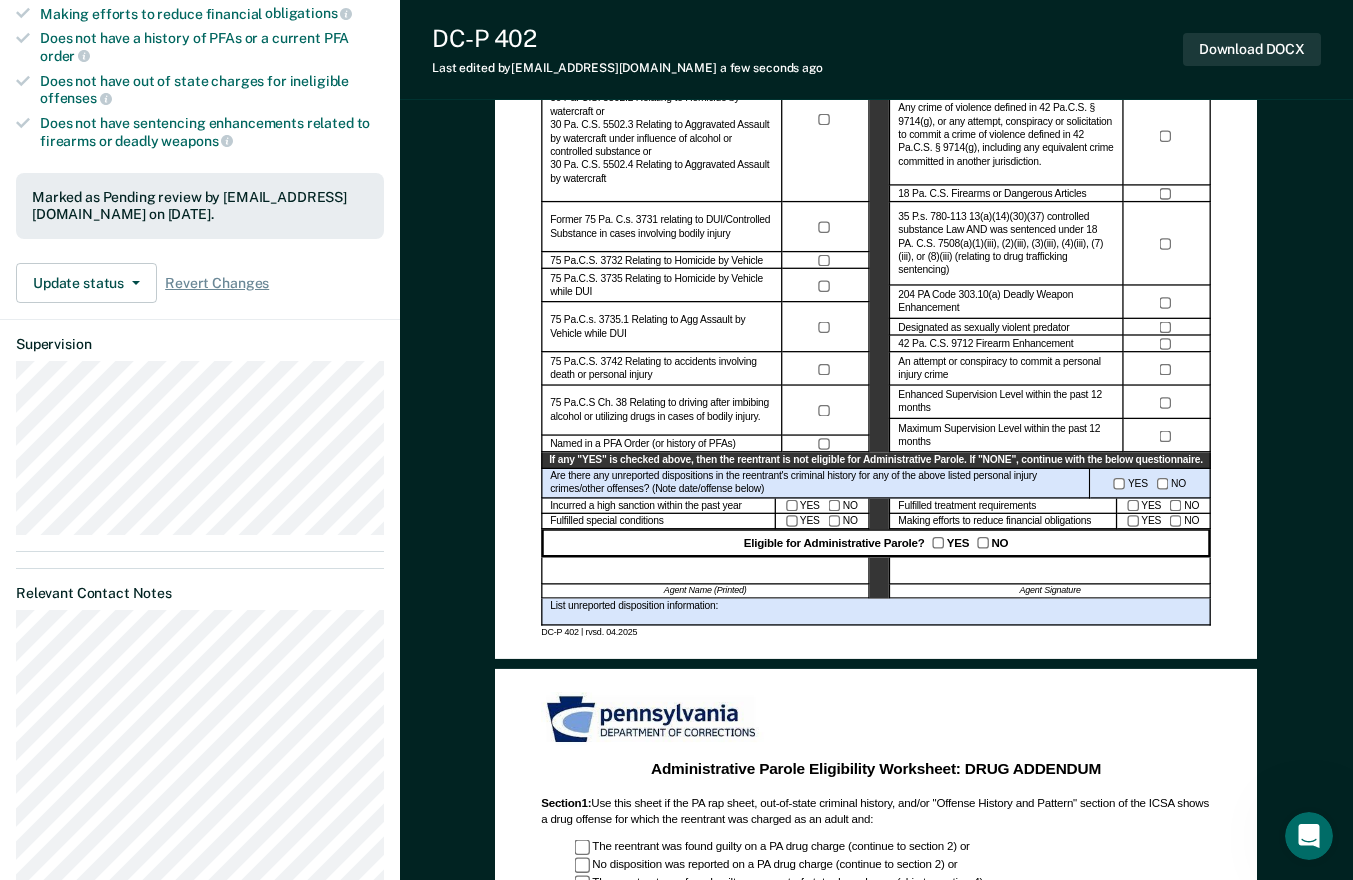click on "DC-P 402 Last edited by  [PERSON_NAME][EMAIL_ADDRESS][DOMAIN_NAME]   a few seconds ago Download DOCX" at bounding box center (876, 50) 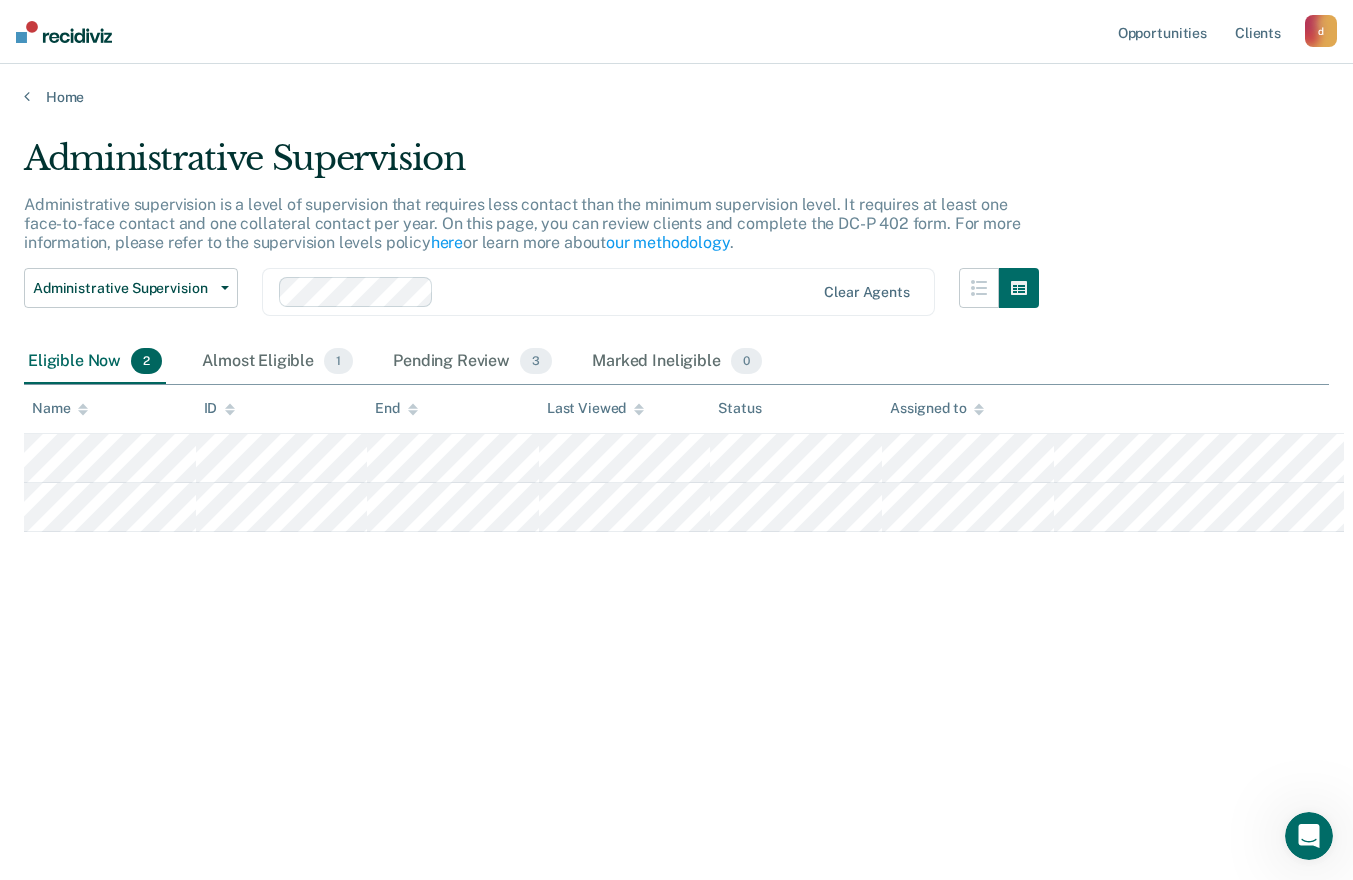 scroll, scrollTop: 0, scrollLeft: 0, axis: both 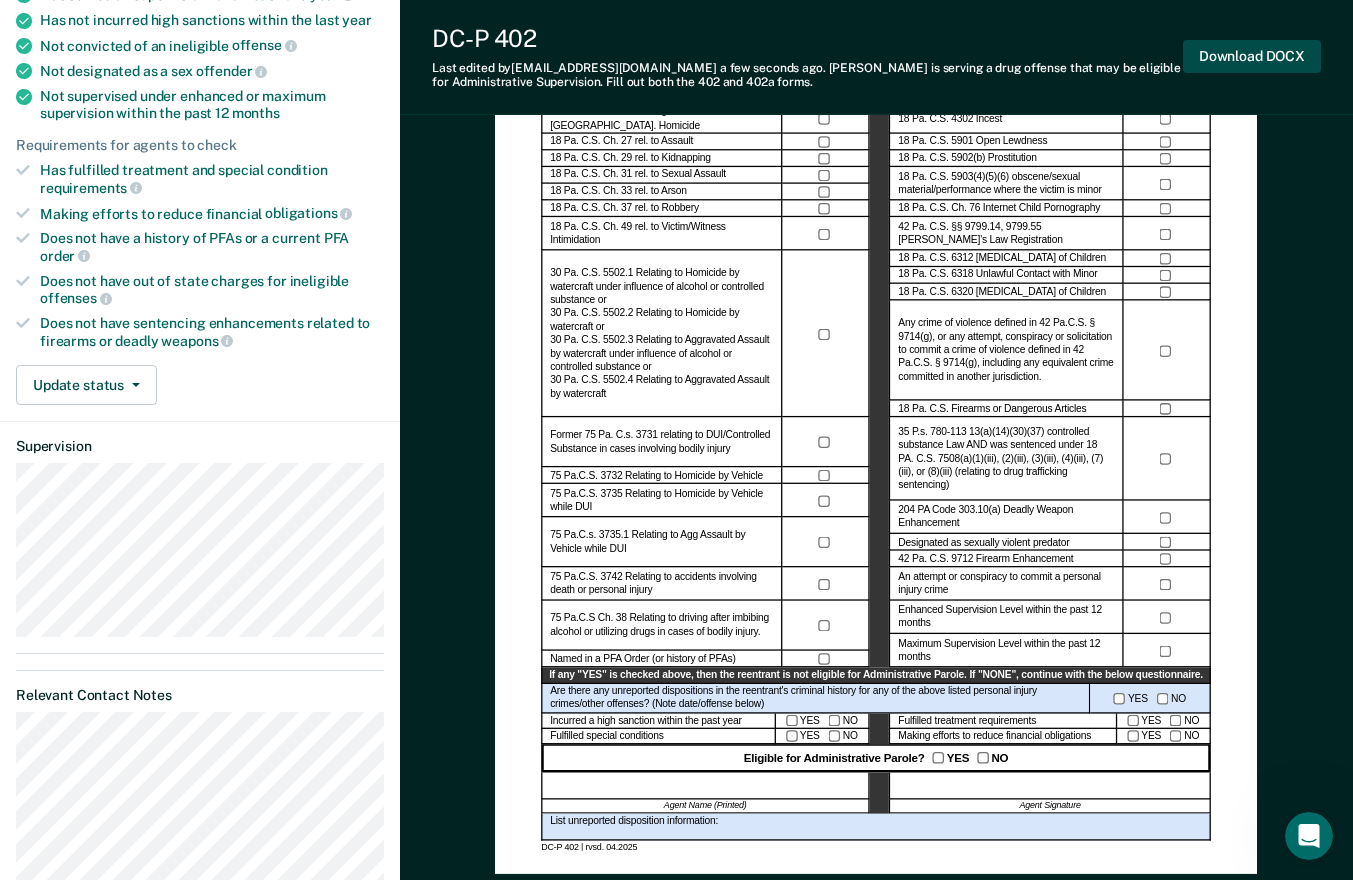 click on "Download DOCX" at bounding box center (1252, 56) 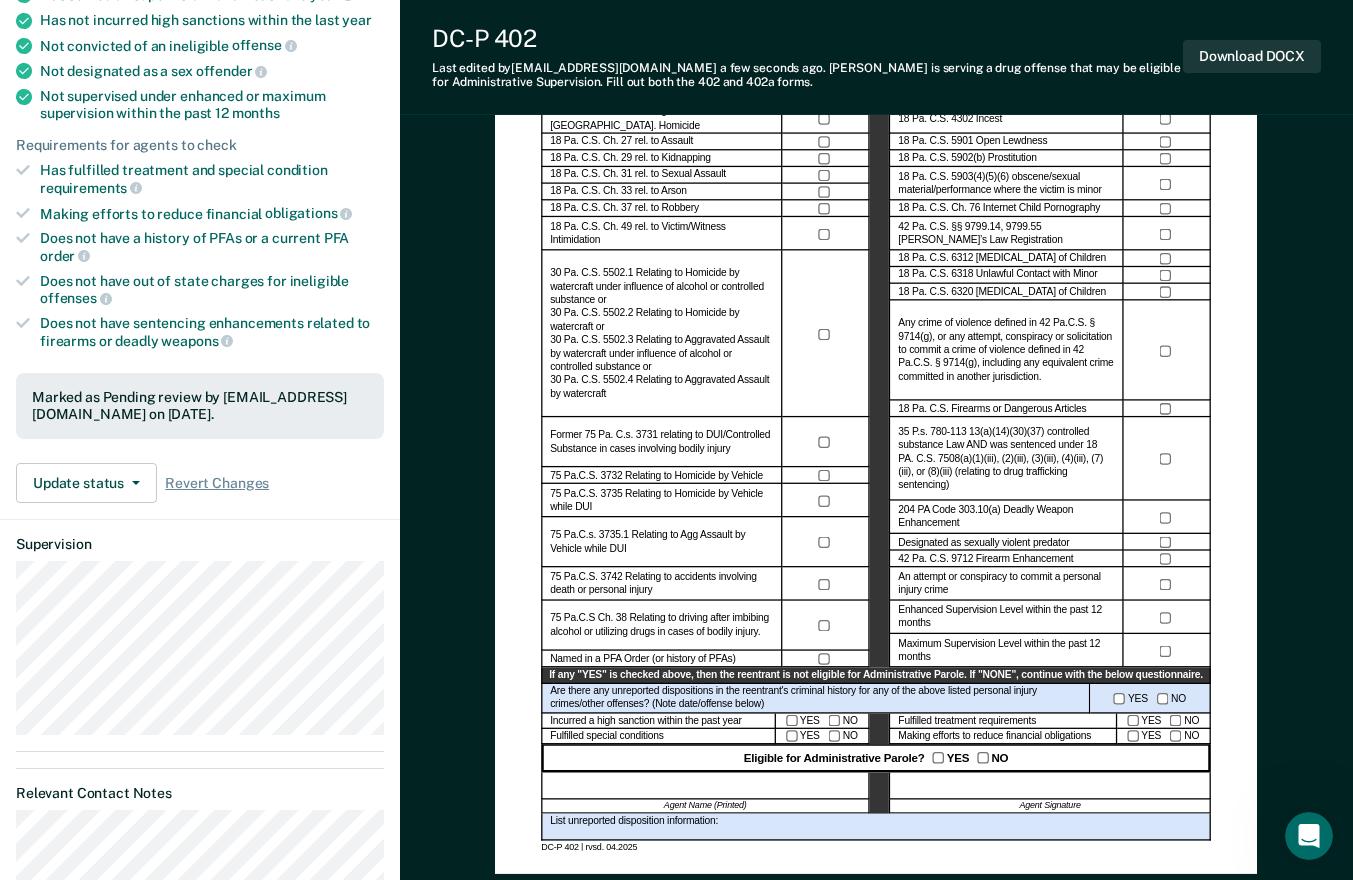 click on "Administrative Parole Eligibility Reentrant Name (Last, First) Parole No.: Date of Review: Current Grade of Supervision Instructions: Review current offenses and criminal history for crimes which would disqualify the reentrant for administrative parole. Any conviction and/or delinquent adjudication for offenses listed below will preclude assignment to Administrative Parole. Personal Injury Crimes CRIME CON./ADJUD.* 18 Pa. C.S. Ch. 25 relating to [GEOGRAPHIC_DATA]. Homicide 18 Pa. C.S. Ch. 27 rel. to Assault 18 Pa. C.S. Ch. 29 rel. to Kidnapping 18 Pa. C.S. Ch. 31 rel. to Sexual Assault 18 Pa. C.S. Ch. 33 rel. to Arson 18 Pa. C.S. Ch. 37 rel. to Robbery 18 Pa. C.S. Ch. 49 rel. to Victim/Witness Intimidation Former 75 Pa. C.s. 3731 relating to DUI/Controlled Substance in cases involving bodily injury 75 Pa.C.S. 3732 Relating to Homicide by Vehicle 75 Pa.C.S. 3735 Relating to Homicide by Vehicle while DUI 75 Pa.C.s. 3735.1 Relating to Agg Assault by Vehicle while DUI Named in a PFA Order (or history of PFAs) Other CRIME YES" at bounding box center (876, 943) 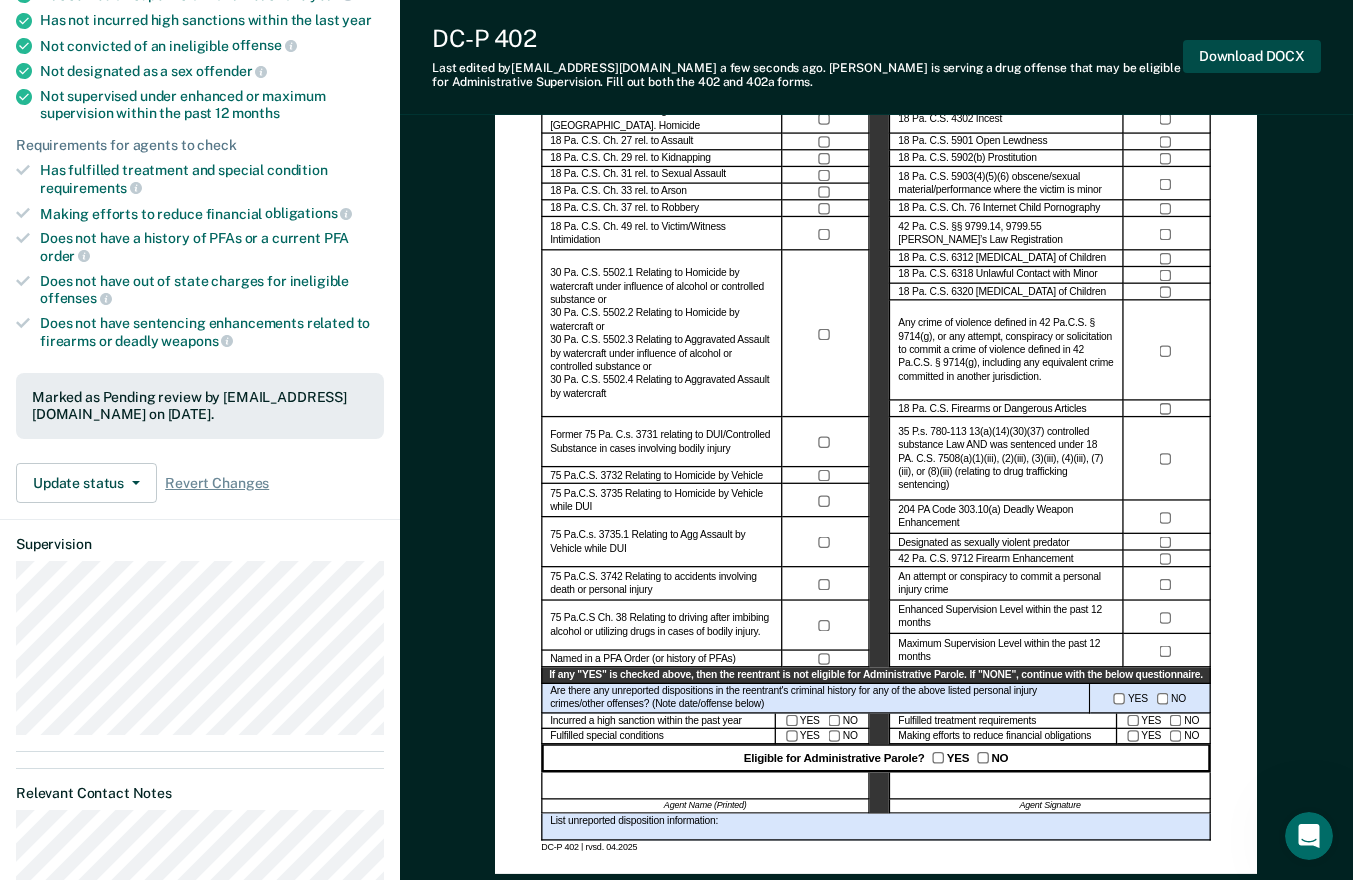 click on "Download DOCX" at bounding box center (1252, 56) 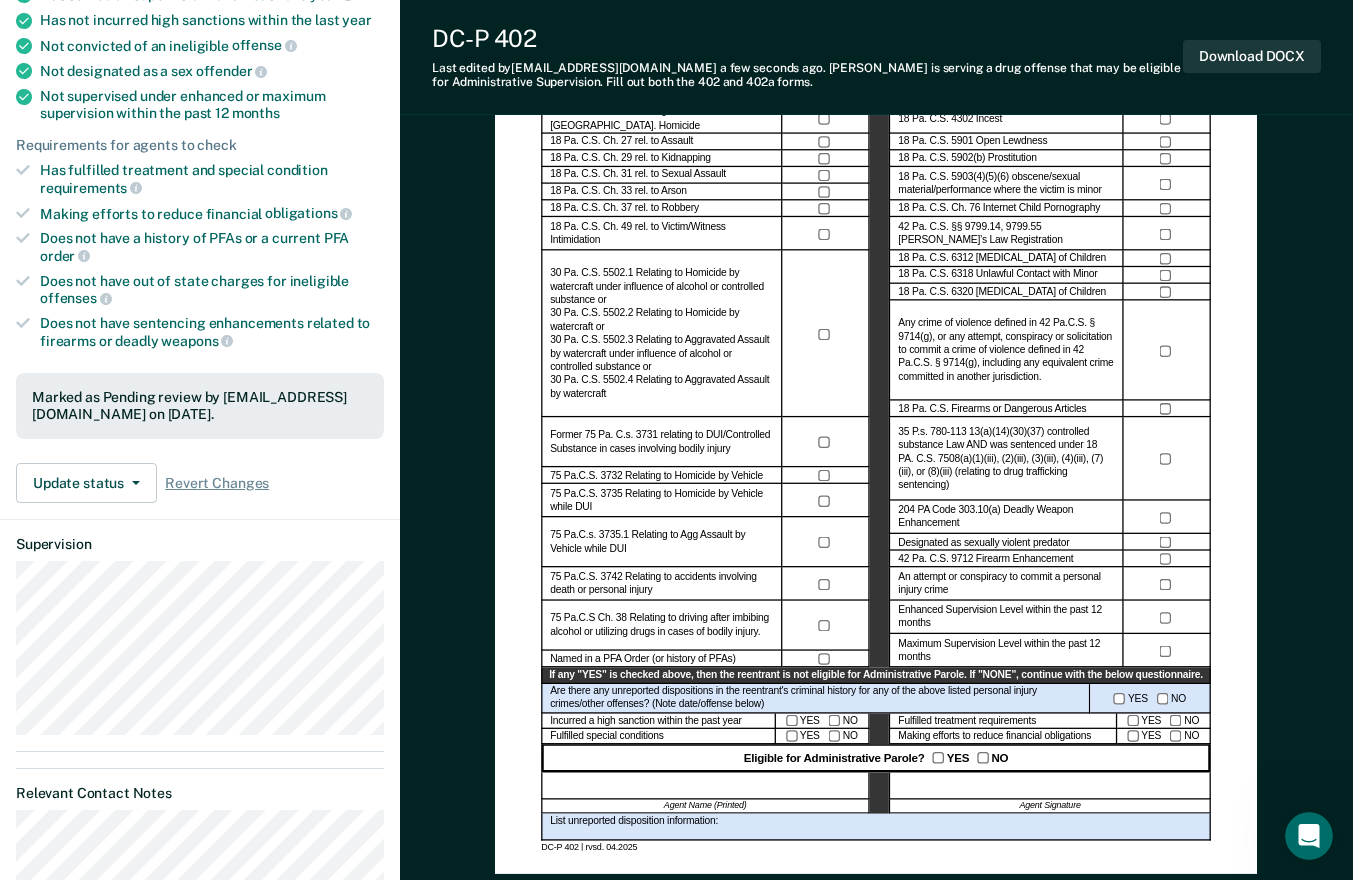 click on "Administrative Parole Eligibility Reentrant Name (Last, First) Parole No.: Date of Review: Current Grade of Supervision Instructions: Review current offenses and criminal history for crimes which would disqualify the reentrant for administrative parole. Any conviction and/or delinquent adjudication for offenses listed below will preclude assignment to Administrative Parole. Personal Injury Crimes CRIME CON./ADJUD.* 18 Pa. C.S. Ch. 25 relating to [GEOGRAPHIC_DATA]. Homicide 18 Pa. C.S. Ch. 27 rel. to Assault 18 Pa. C.S. Ch. 29 rel. to Kidnapping 18 Pa. C.S. Ch. 31 rel. to Sexual Assault 18 Pa. C.S. Ch. 33 rel. to Arson 18 Pa. C.S. Ch. 37 rel. to Robbery 18 Pa. C.S. Ch. 49 rel. to Victim/Witness Intimidation Former 75 Pa. C.s. 3731 relating to DUI/Controlled Substance in cases involving bodily injury 75 Pa.C.S. 3732 Relating to Homicide by Vehicle 75 Pa.C.S. 3735 Relating to Homicide by Vehicle while DUI 75 Pa.C.s. 3735.1 Relating to Agg Assault by Vehicle while DUI Named in a PFA Order (or history of PFAs) Other CRIME YES" at bounding box center [876, 943] 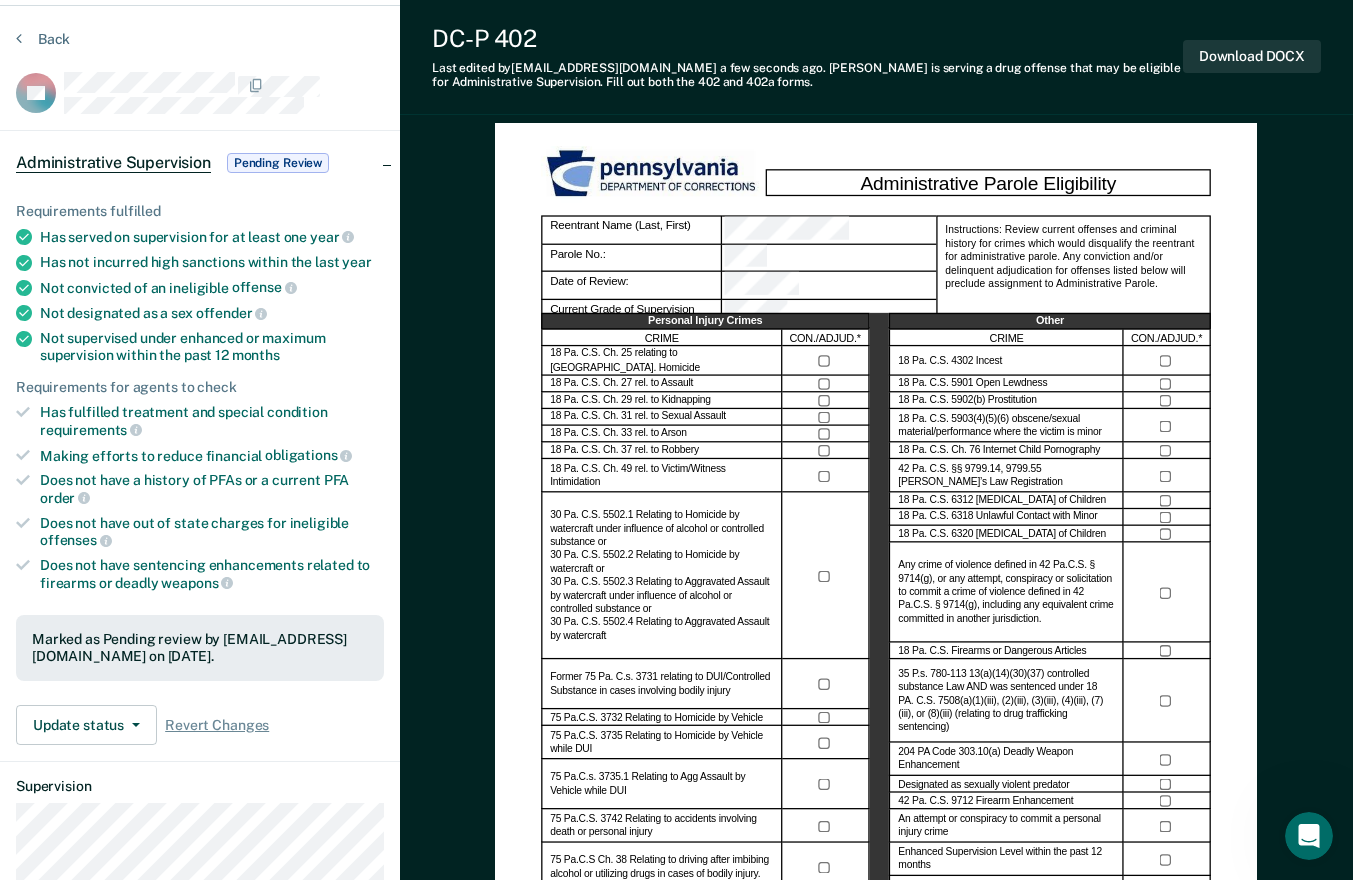 scroll, scrollTop: 0, scrollLeft: 0, axis: both 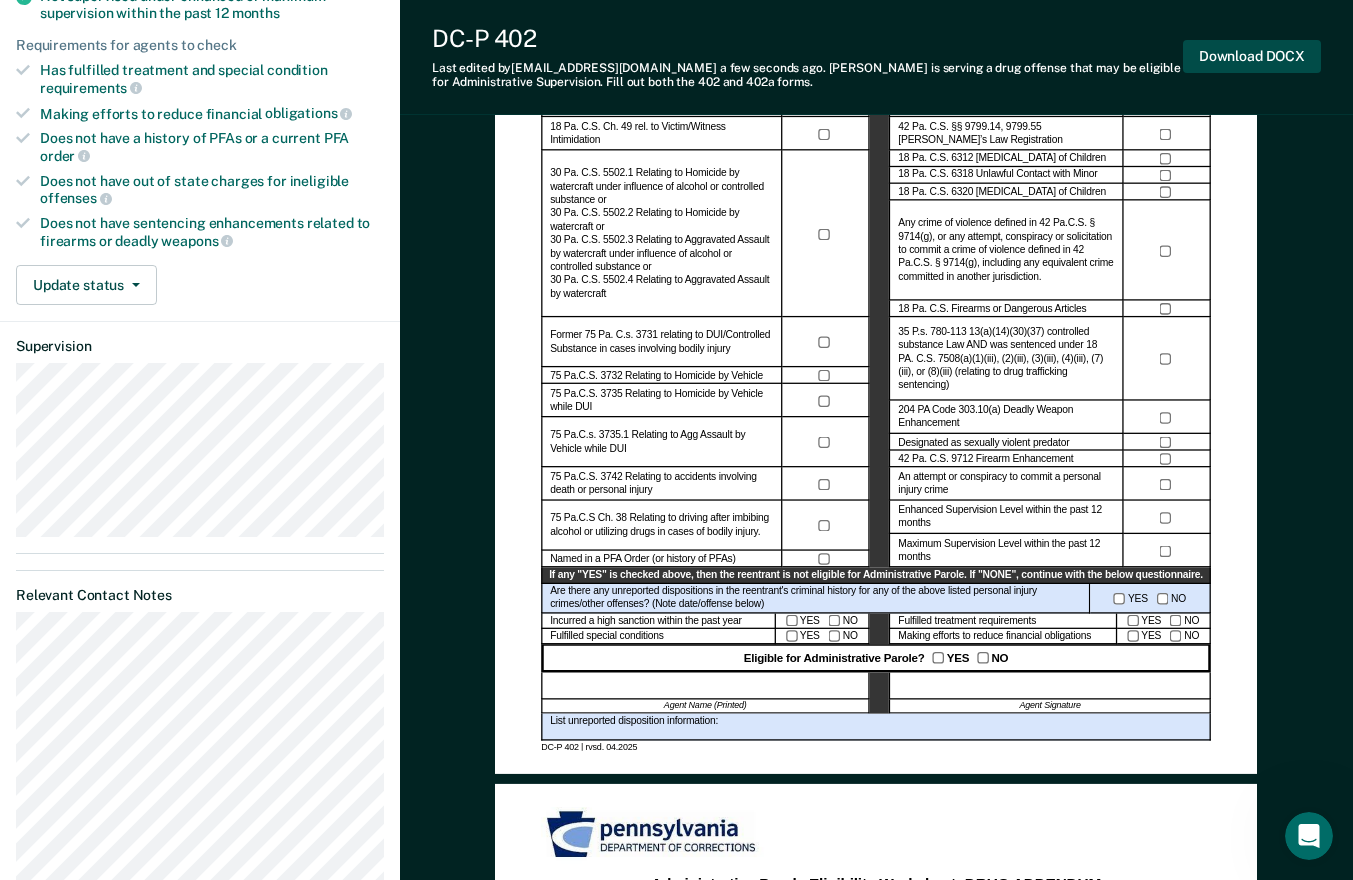 click on "Download DOCX" at bounding box center (1252, 56) 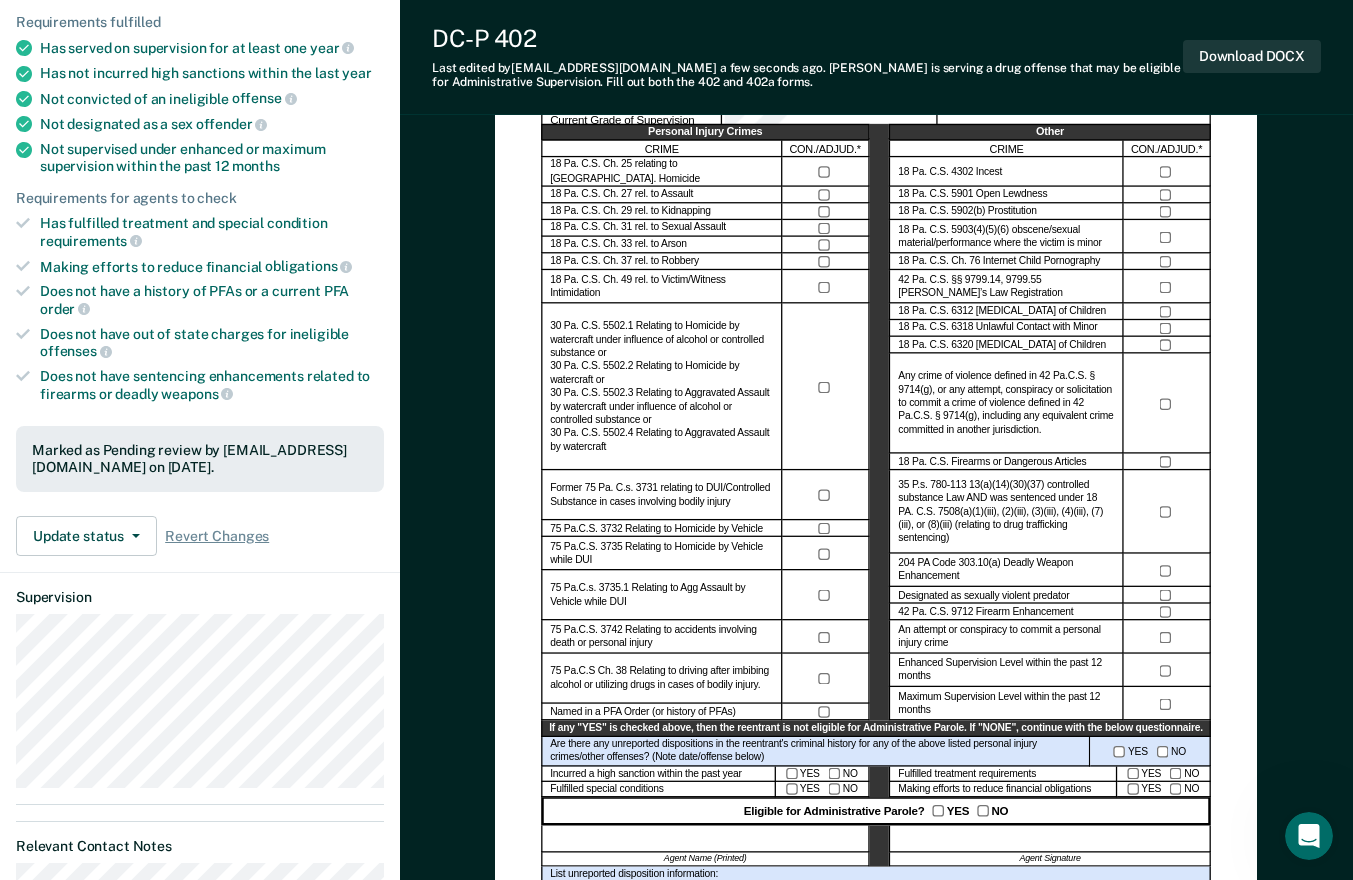 scroll, scrollTop: 0, scrollLeft: 0, axis: both 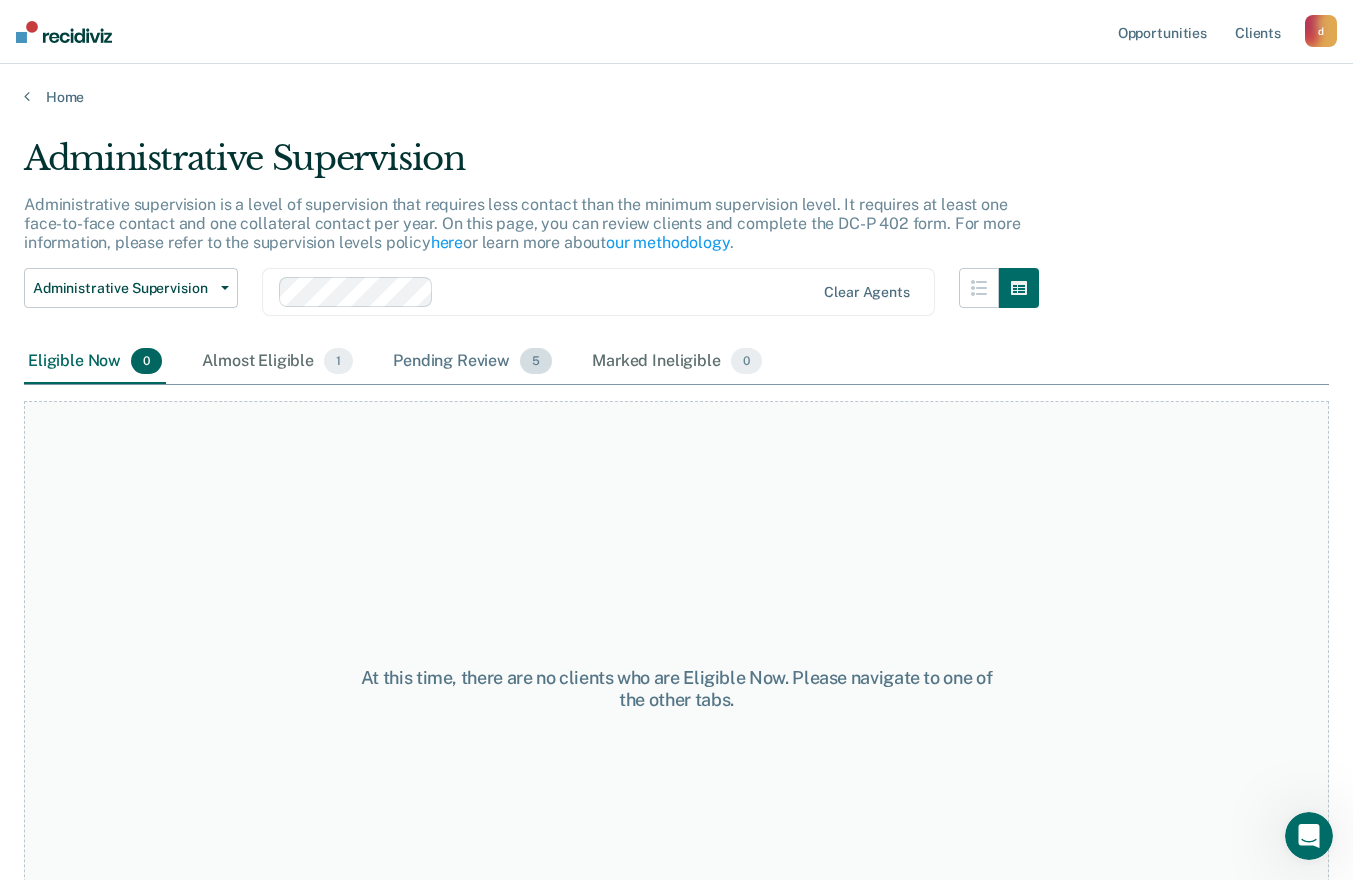 click on "Pending Review 5" at bounding box center (472, 362) 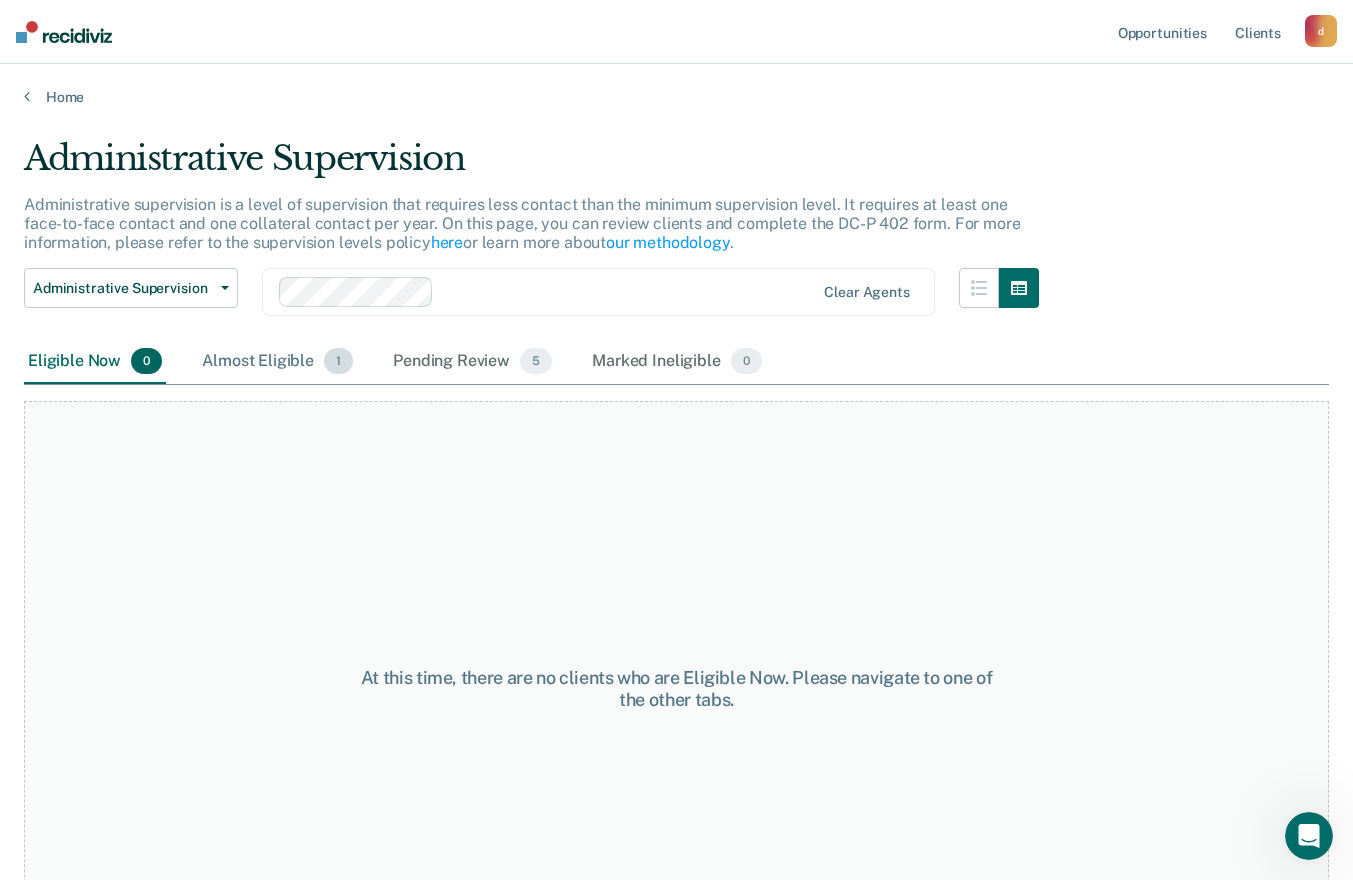 click on "Almost Eligible 1" at bounding box center [277, 362] 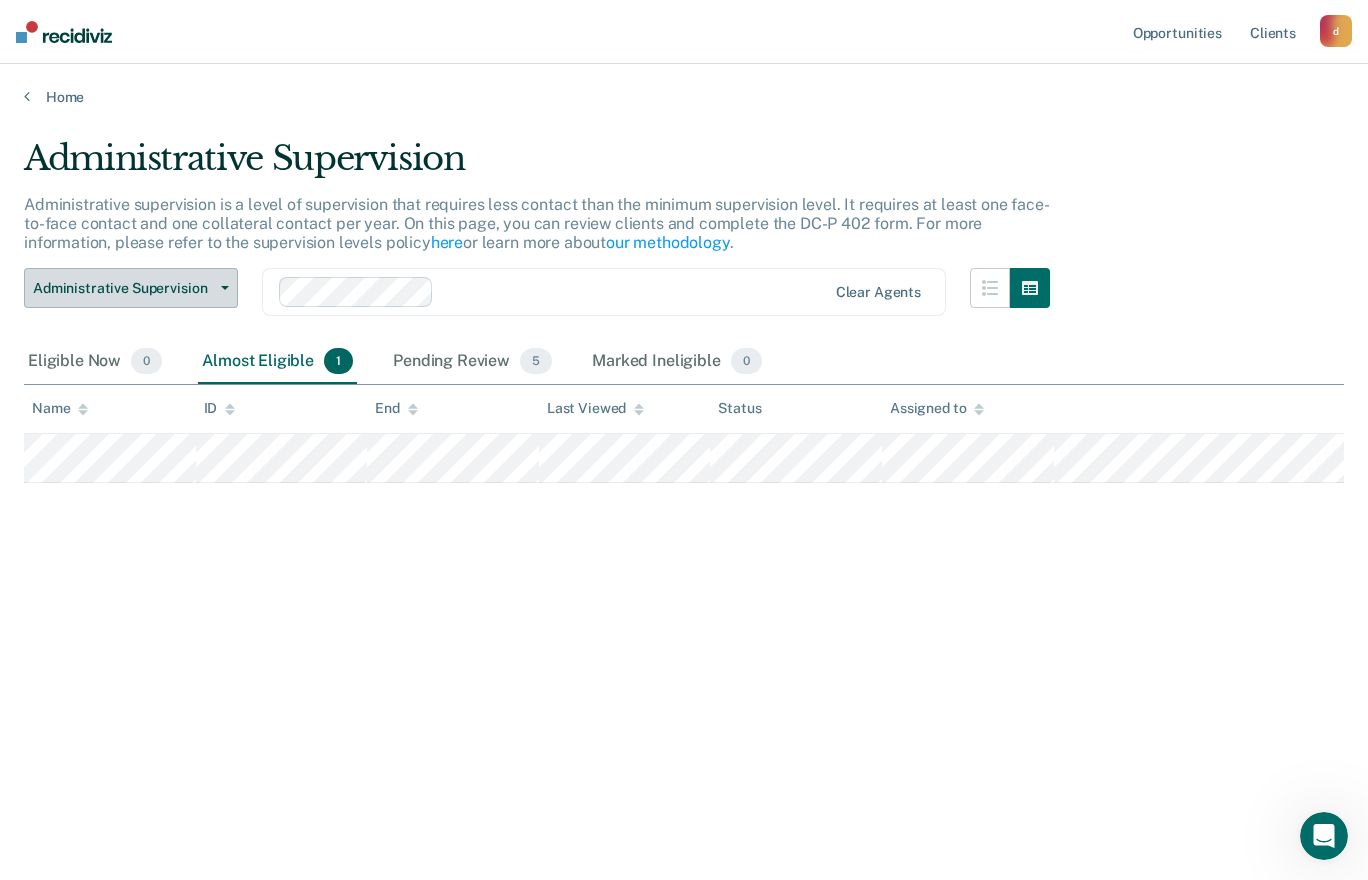 click at bounding box center (221, 288) 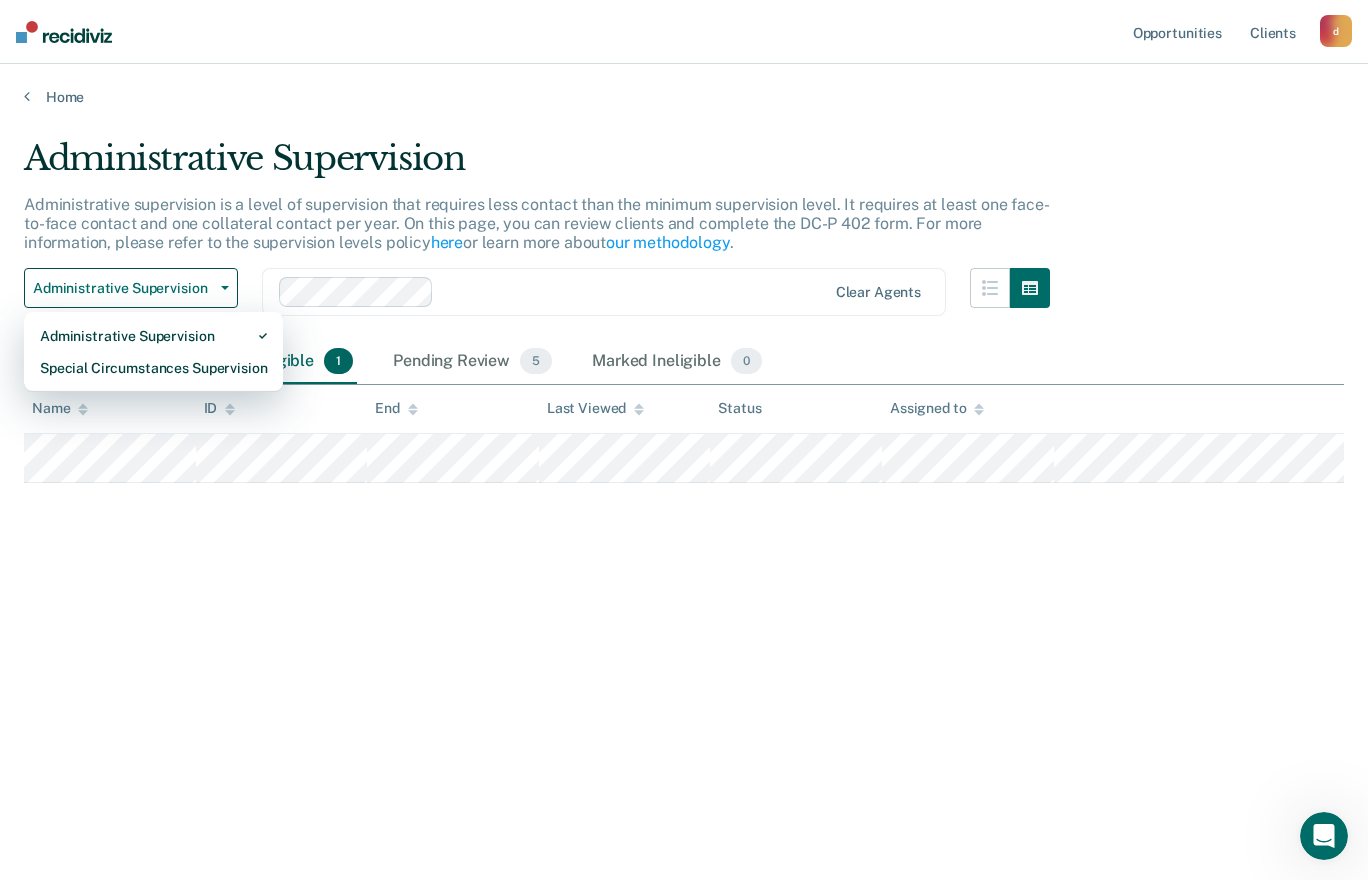 click on "Administrative Supervision   Administrative supervision is a level of supervision that requires less contact than the minimum supervision level. It requires at least one face-to-face contact and one collateral contact per year. On this page, you can review clients and complete the DC-P 402 form. For more information, please refer to the supervision levels policy  here  or learn more about  our methodology . Administrative Supervision Administrative Supervision Special Circumstances Supervision Clear   agents Eligible Now 0 Almost Eligible 1 Pending Review 5 Marked Ineligible 0
To pick up a draggable item, press the space bar.
While dragging, use the arrow keys to move the item.
Press space again to drop the item in its new position, or press escape to cancel.
Name ID End Last Viewed Status Assigned to" at bounding box center (684, 434) 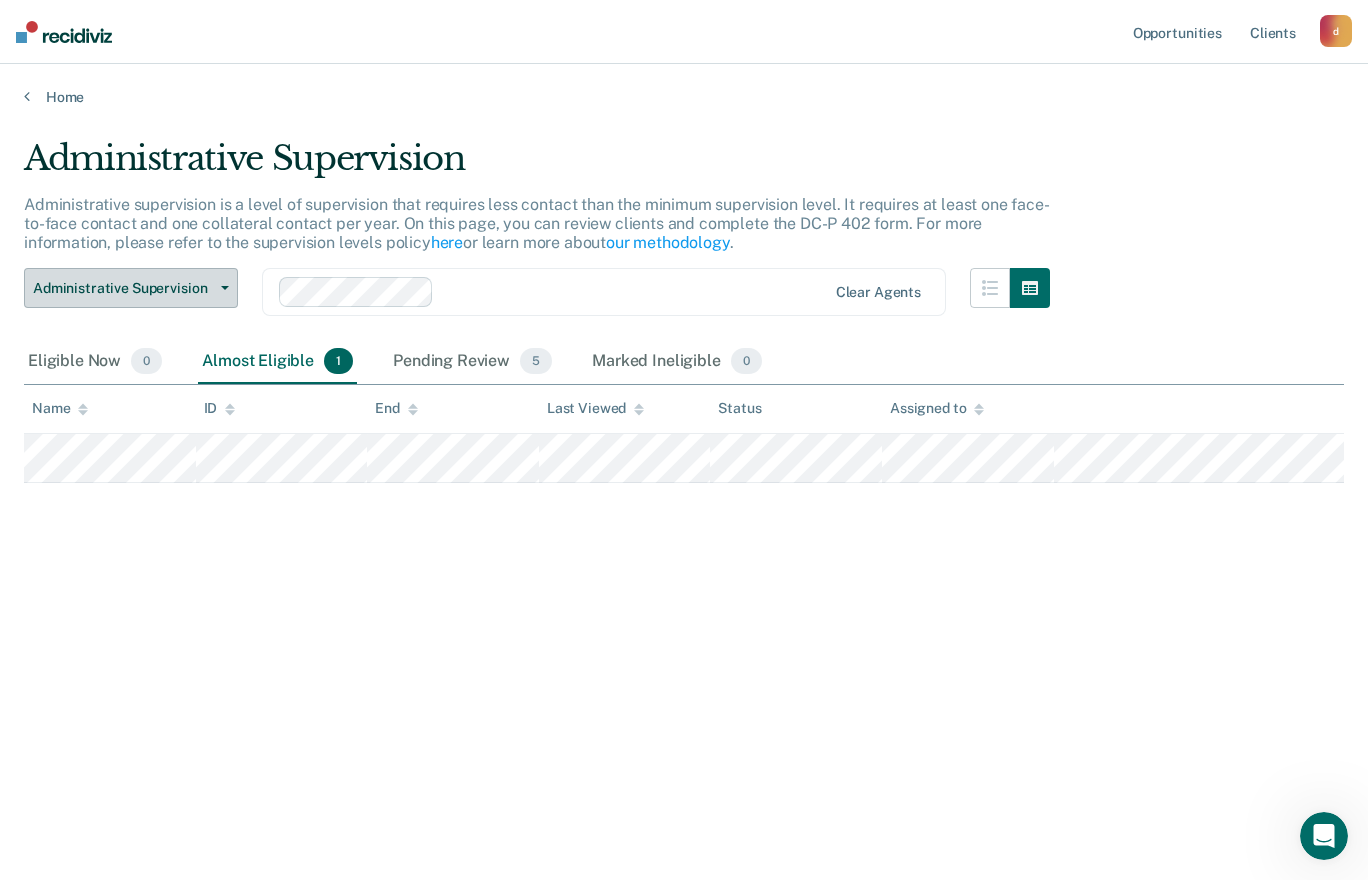 click on "Administrative Supervision" at bounding box center (131, 288) 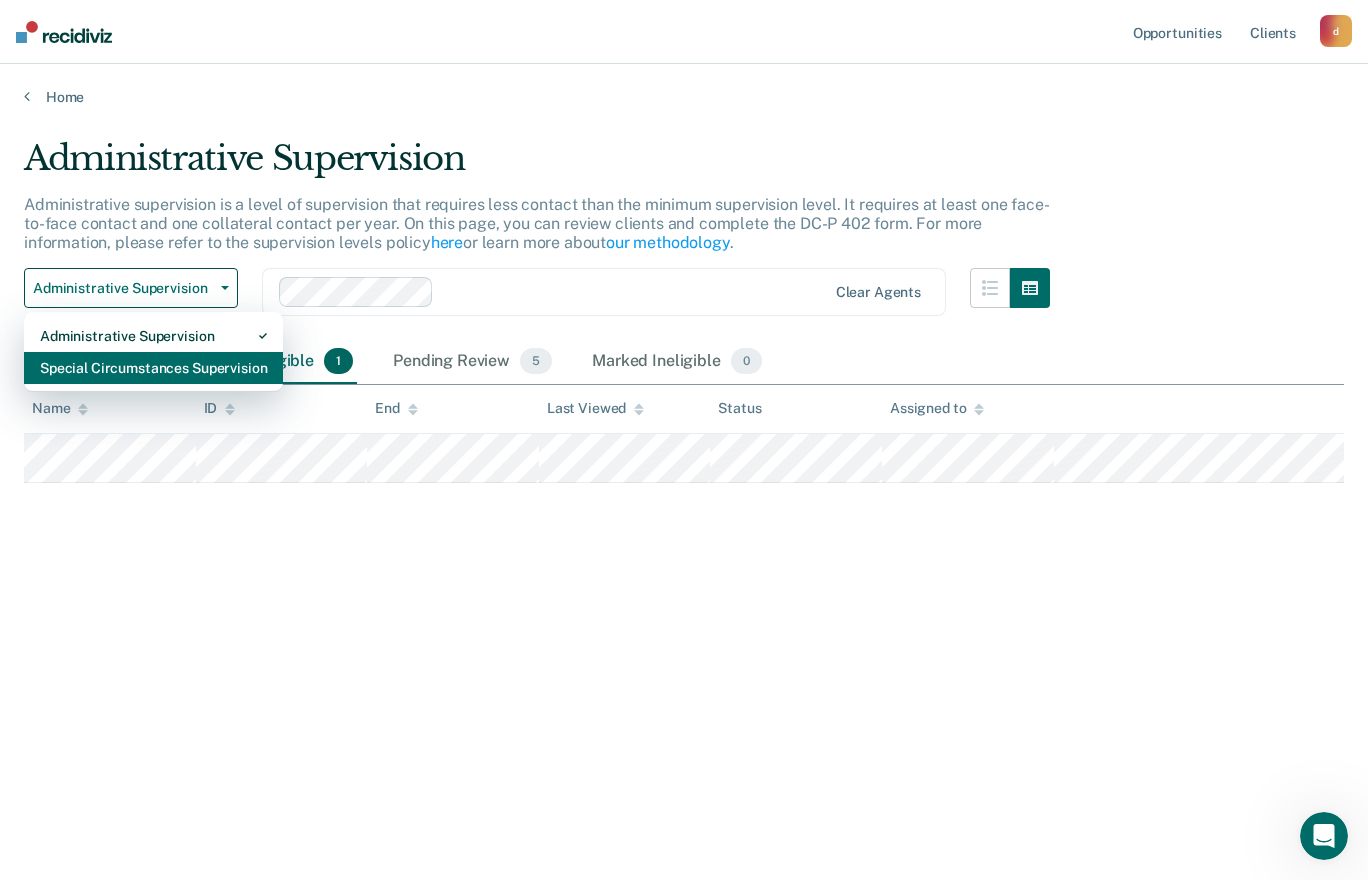 click on "Special Circumstances Supervision" at bounding box center (153, 368) 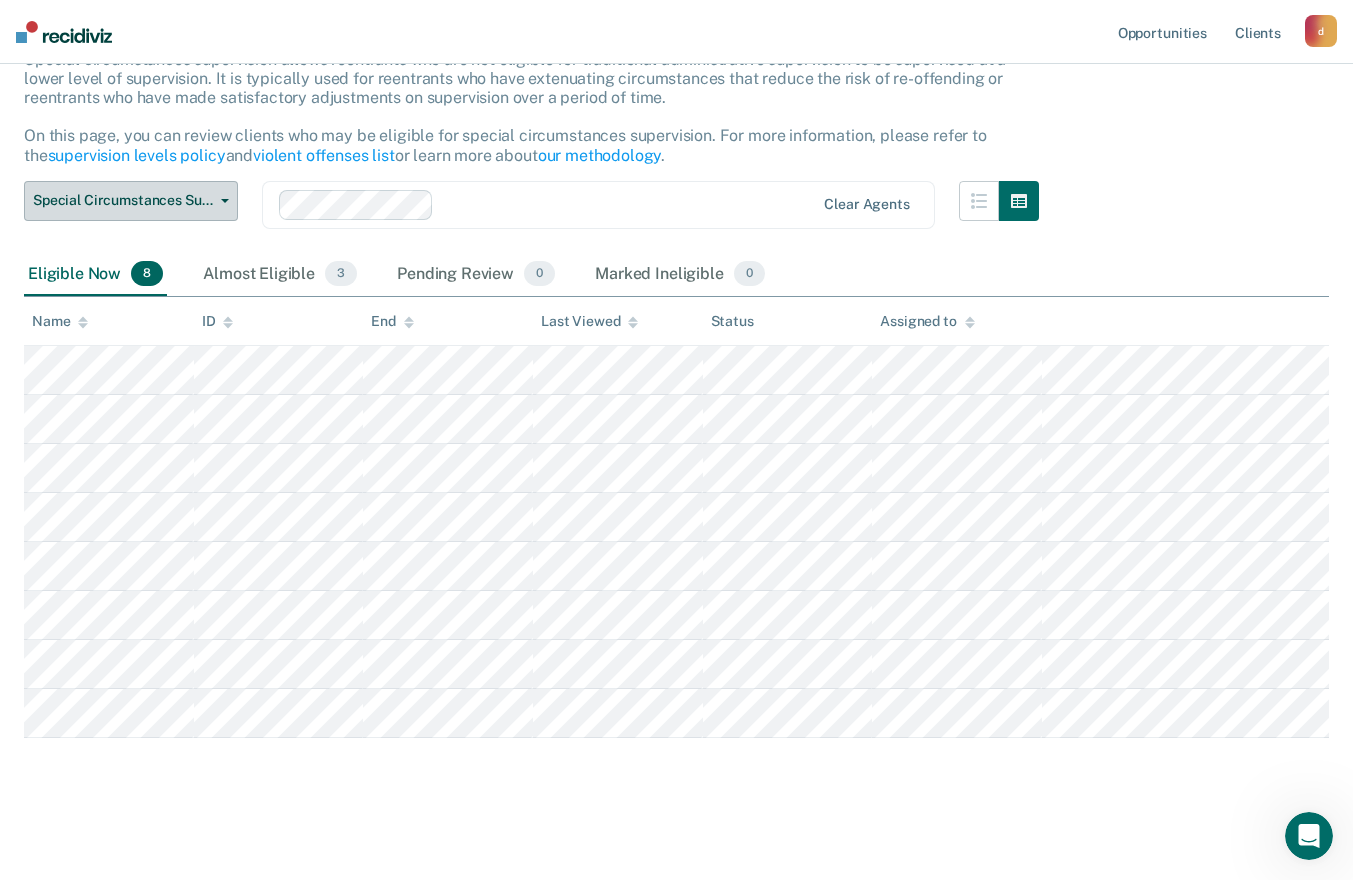 scroll, scrollTop: 147, scrollLeft: 0, axis: vertical 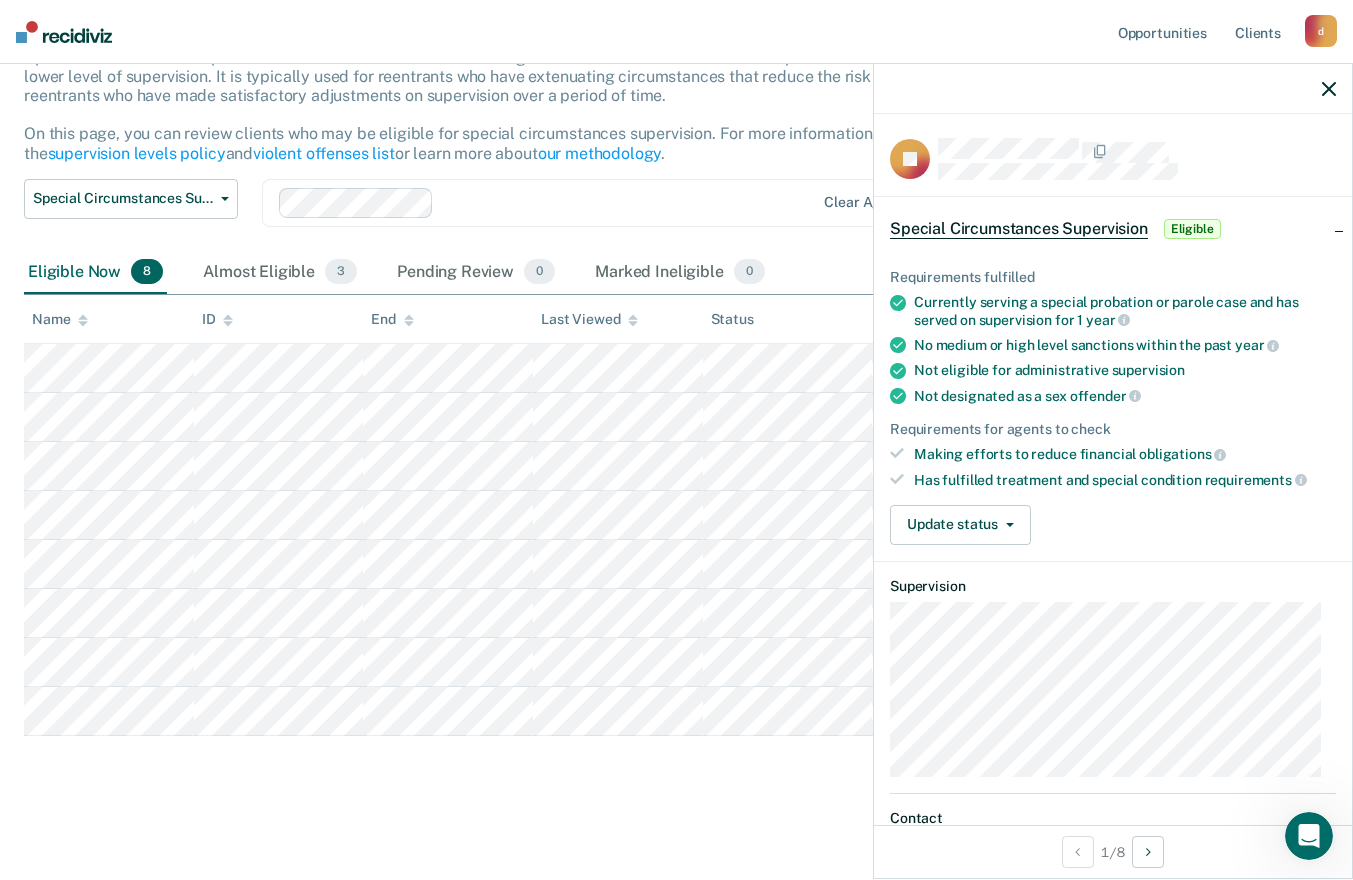 click on "Special Circumstances Supervision   Special circumstances supervision allows reentrants who are not eligible for traditional administrative supervision to be supervised at a lower level of supervision. It is typically used for reentrants who have extenuating circumstances that reduce the risk of re-offending or reentrants who have made satisfactory adjustments on supervision over a period of time. On this page, you can review clients who may be eligible for special circumstances supervision. For more information, please refer to the  supervision levels policy  and  violent offenses list  or learn more about  our methodology .  Special Circumstances Supervision Administrative Supervision Special Circumstances Supervision Clear   agents Eligible Now 8 Almost Eligible 3 Pending Review 0 Marked Ineligible 0
To pick up a draggable item, press the space bar.
While dragging, use the arrow keys to move the item.
Press space again to drop the item in its new position, or press escape to cancel.
Name ID" at bounding box center [676, 416] 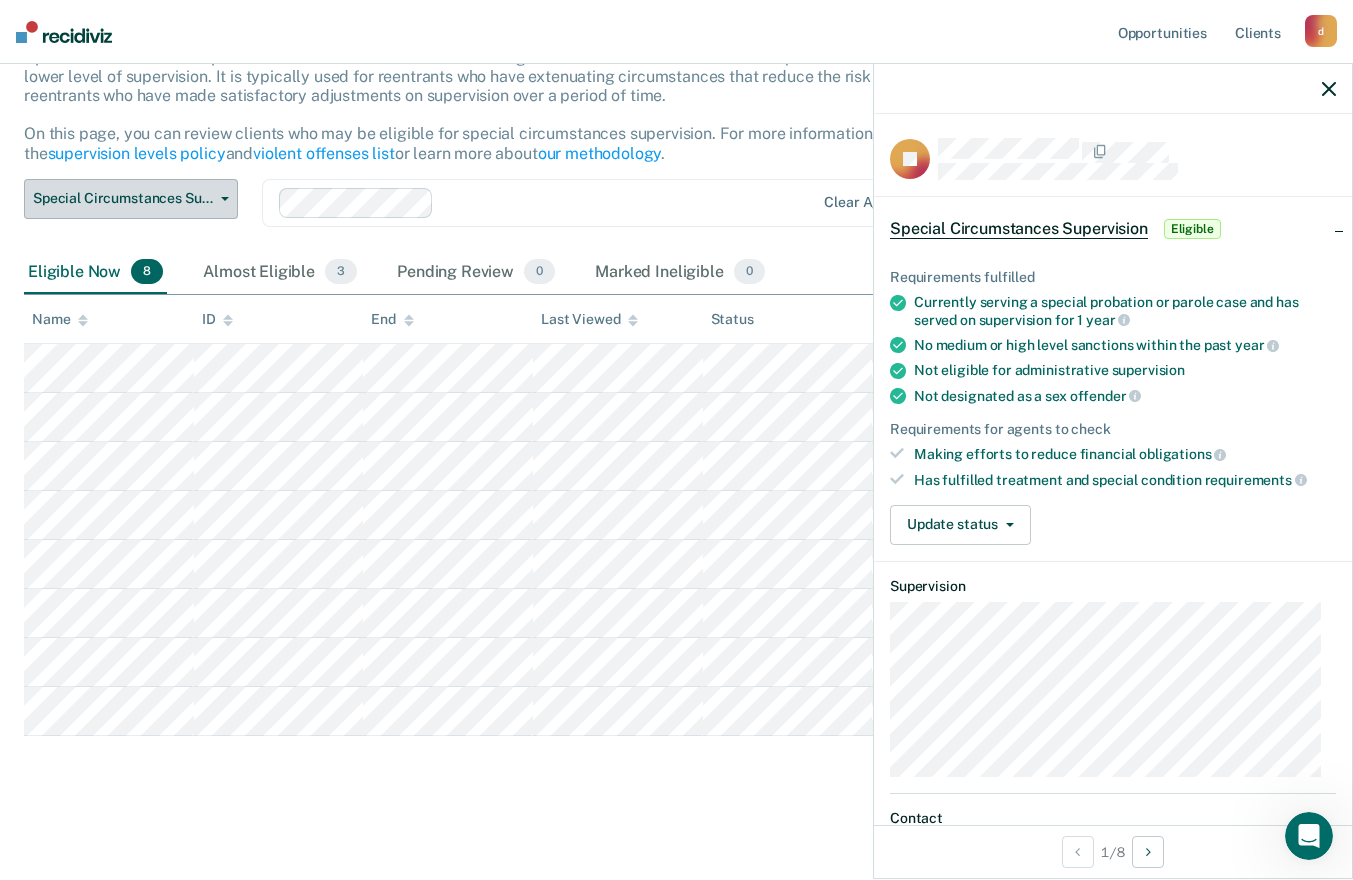 click 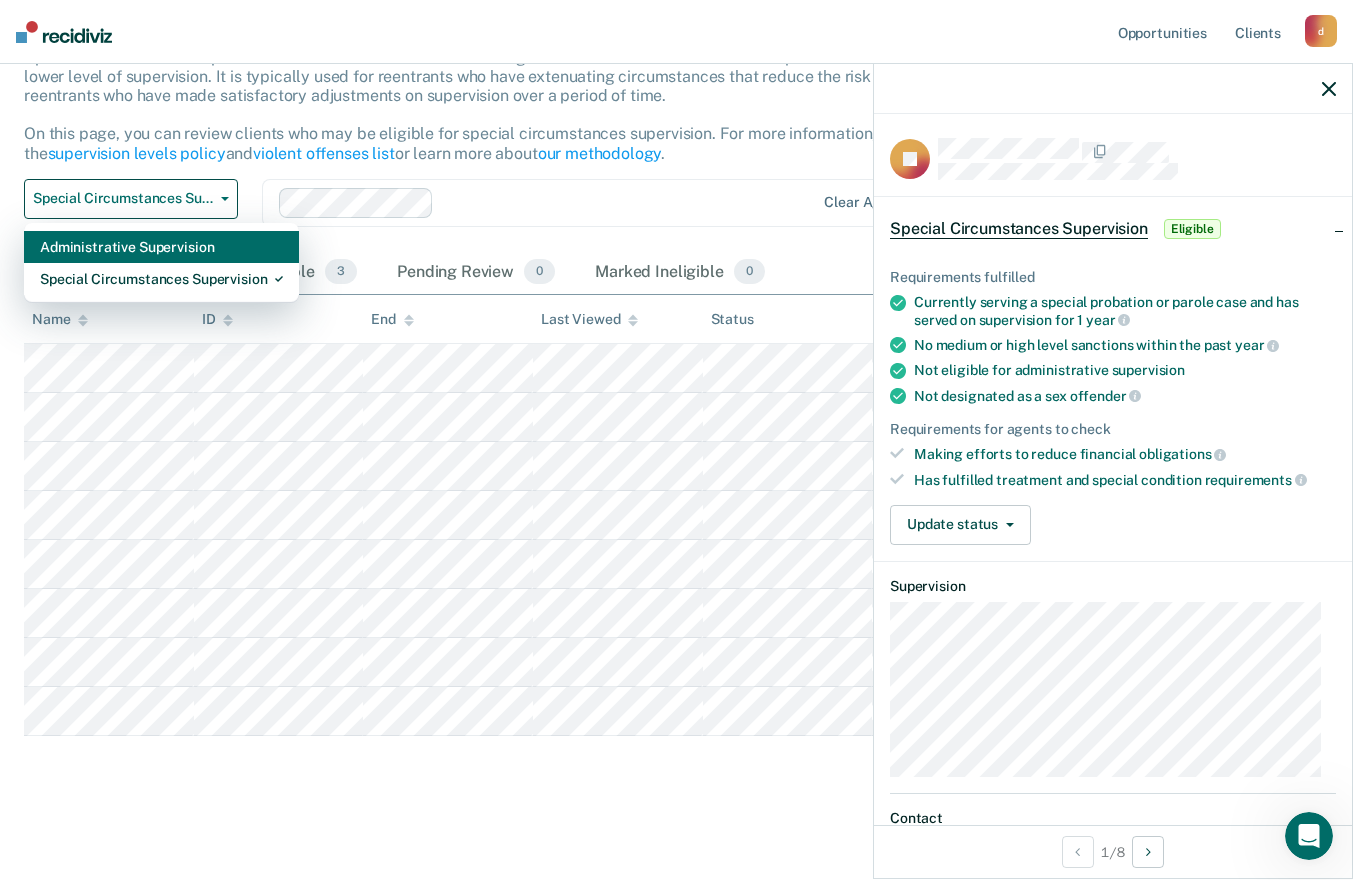 click on "Administrative Supervision" at bounding box center [161, 247] 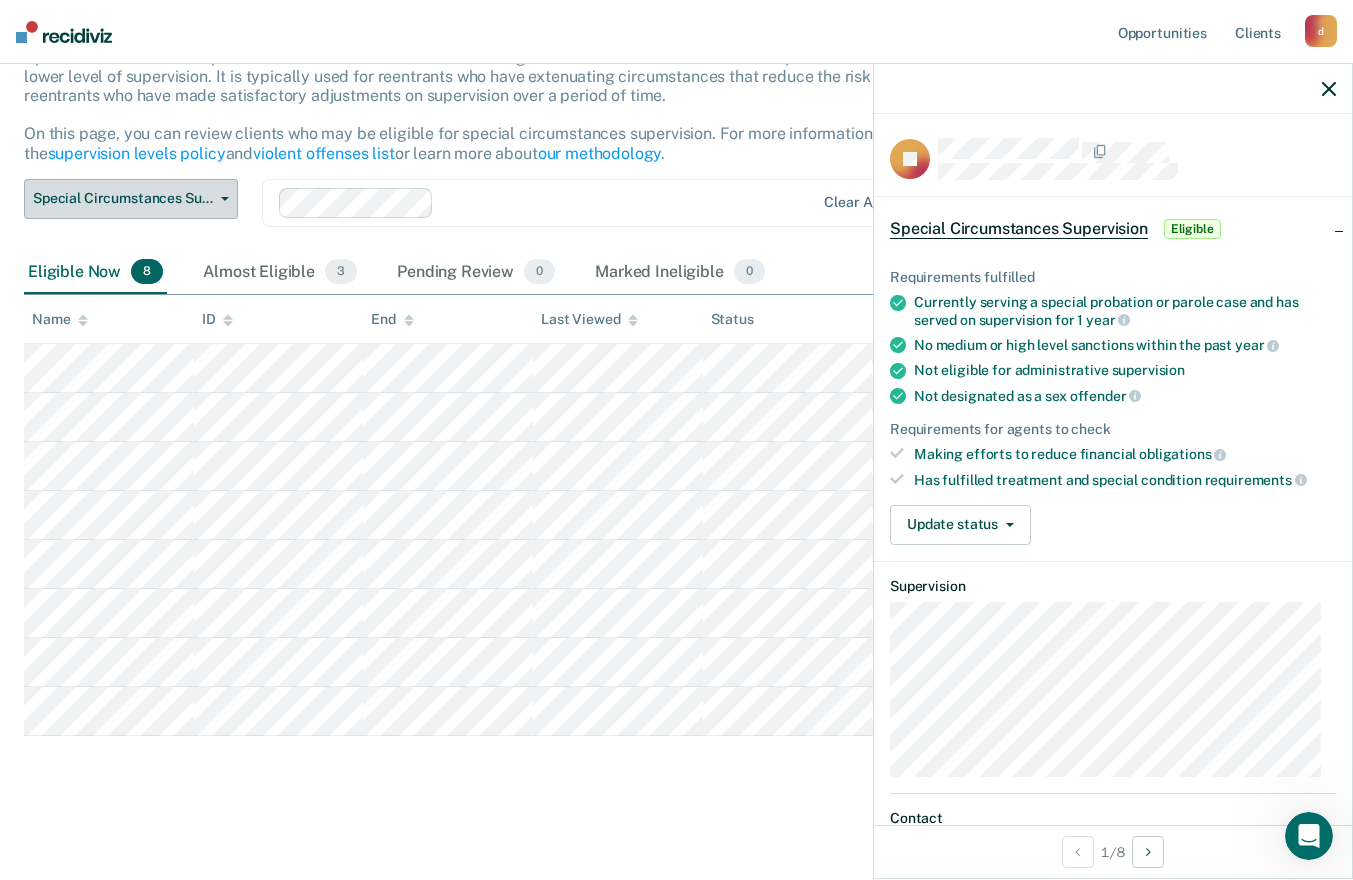 scroll, scrollTop: 0, scrollLeft: 0, axis: both 